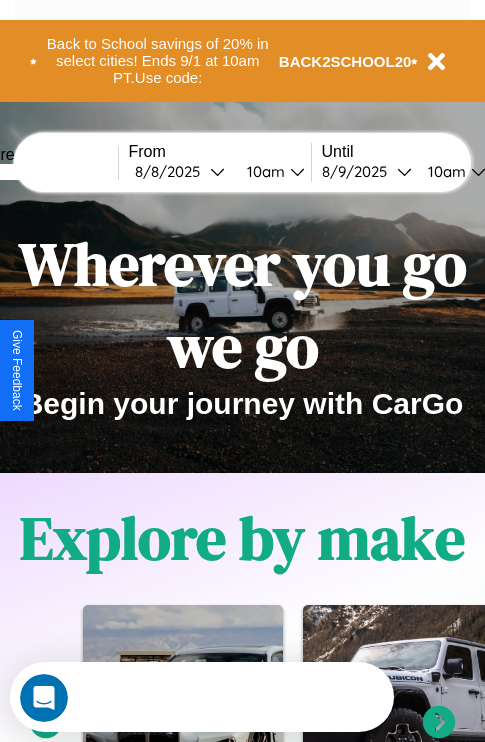 scroll, scrollTop: 0, scrollLeft: 0, axis: both 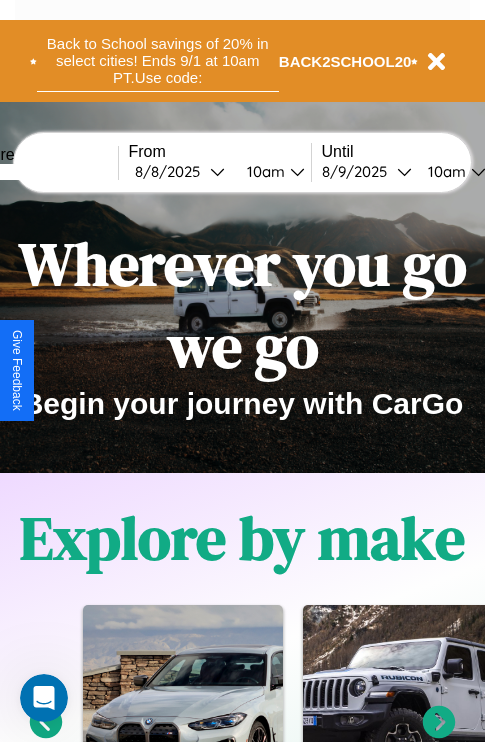 click on "Back to School savings of 20% in select cities! Ends 9/1 at 10am PT.  Use code:" at bounding box center [158, 61] 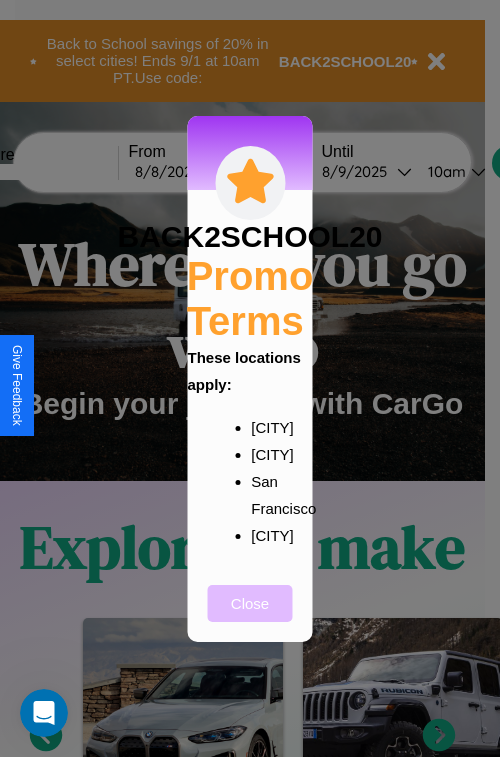 click on "Close" at bounding box center (250, 603) 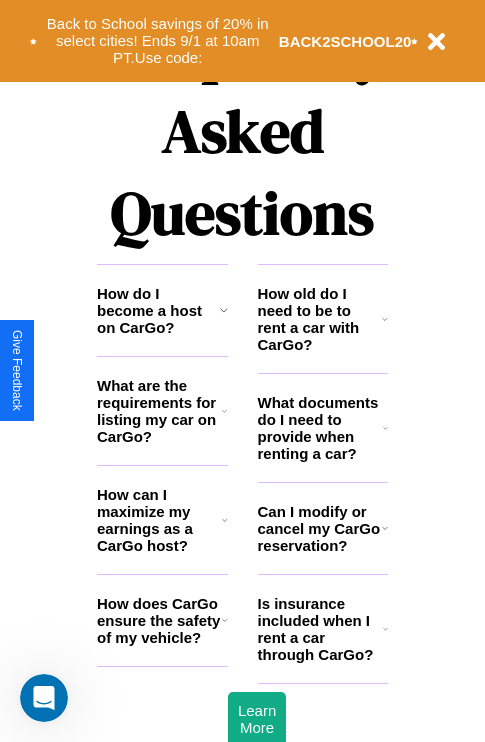scroll, scrollTop: 2423, scrollLeft: 0, axis: vertical 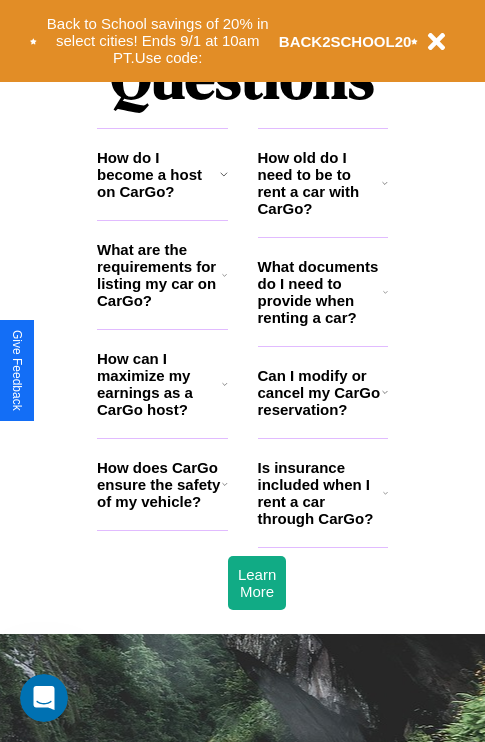 click on "Can I modify or cancel my CarGo reservation?" at bounding box center [320, 392] 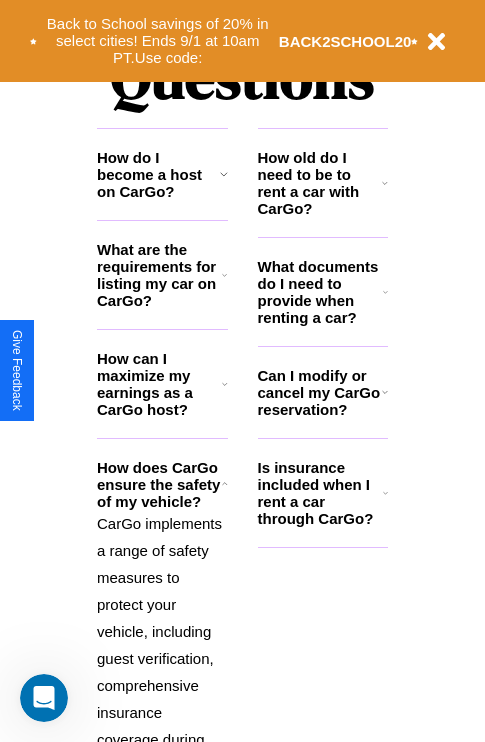 click on "How do I become a host on CarGo?" at bounding box center (158, 174) 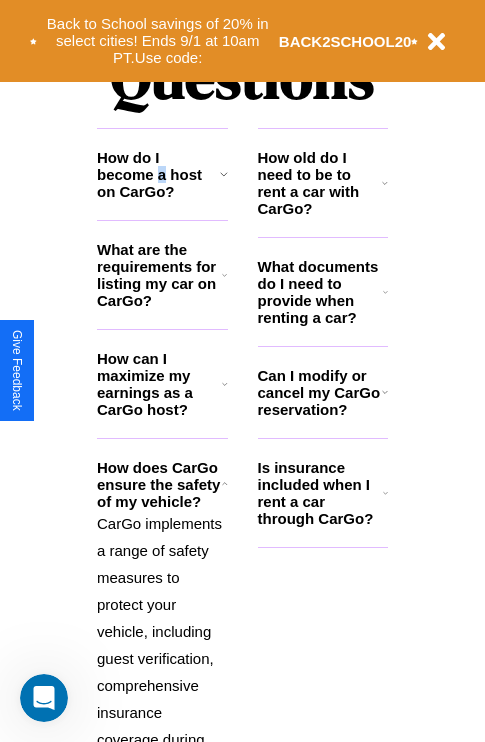 click on "How do I become a host on CarGo?" at bounding box center [158, 174] 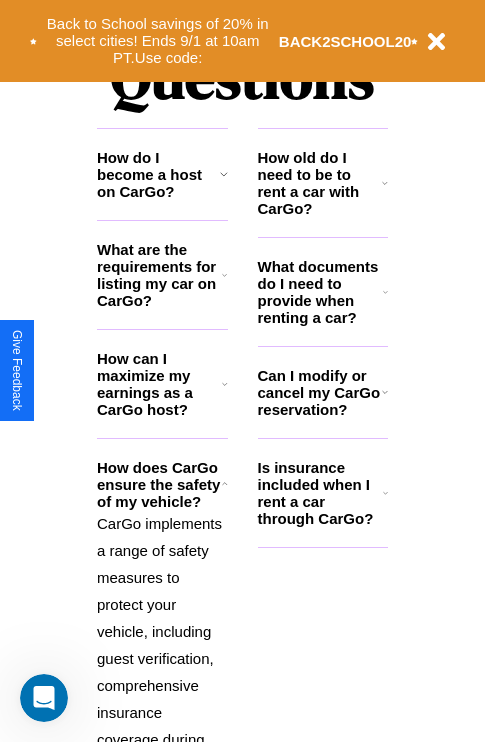 click on "CarGo implements a range of safety measures to protect your vehicle, including guest verification, comprehensive insurance coverage during rentals, and a security deposit system. Additionally, we encourage hosts to review guests' profiles and ratings before accepting booking requests." at bounding box center [162, 753] 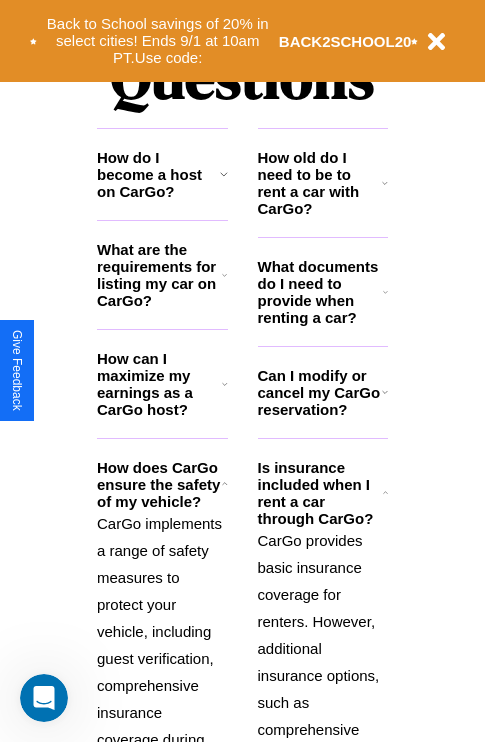 click on "What are the requirements for listing my car on CarGo?" at bounding box center (159, 275) 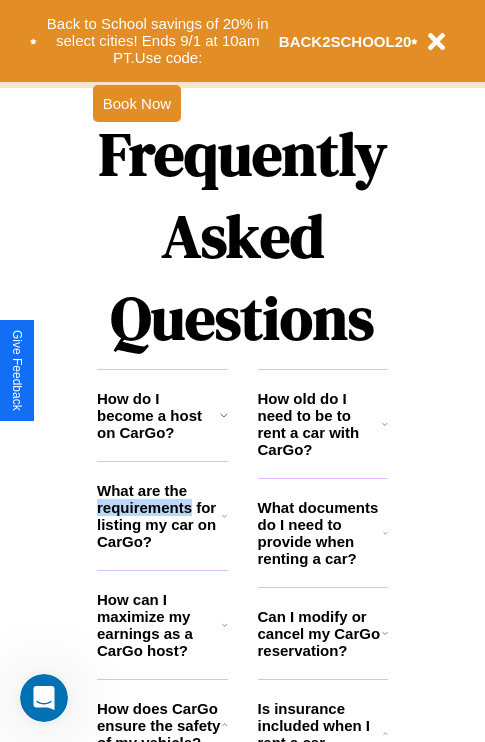 scroll, scrollTop: 1947, scrollLeft: 0, axis: vertical 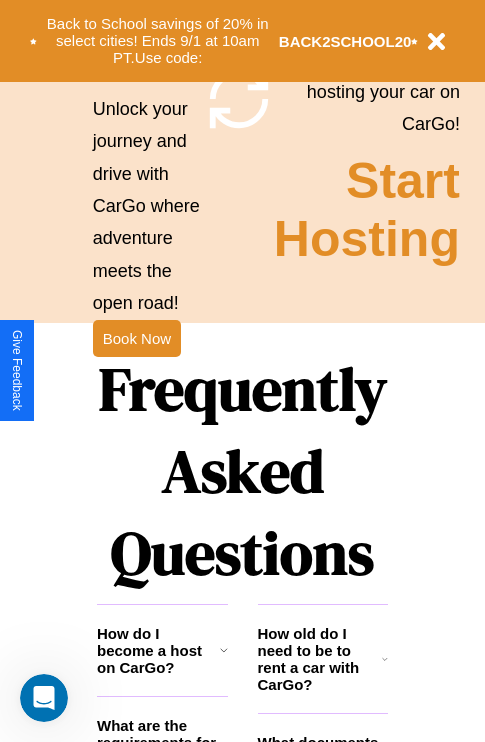 click on "Frequently Asked Questions" at bounding box center (242, 471) 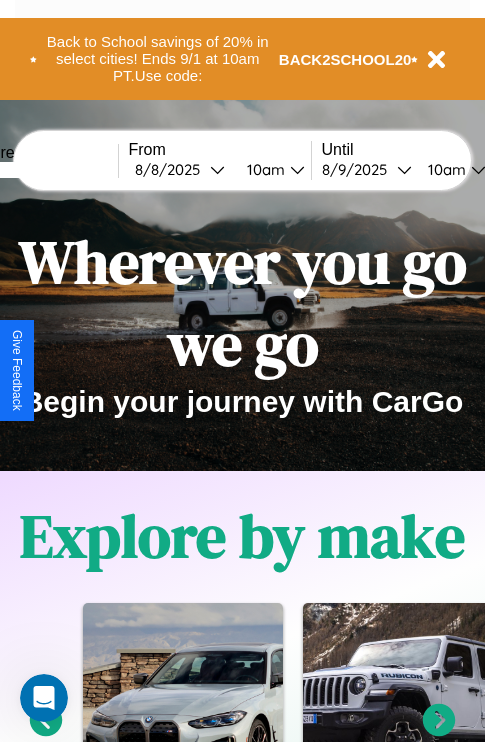 scroll, scrollTop: 0, scrollLeft: 0, axis: both 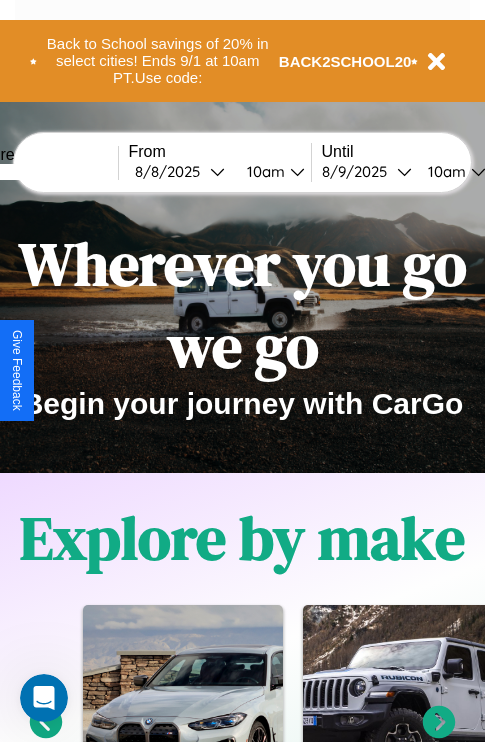 click at bounding box center (43, 172) 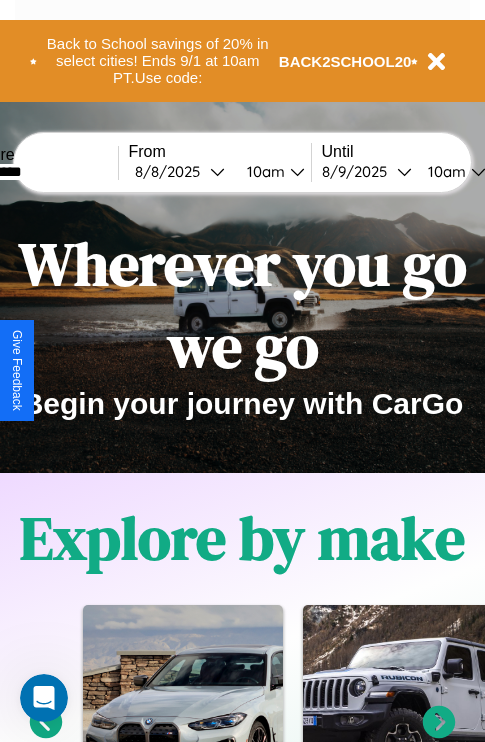type on "*********" 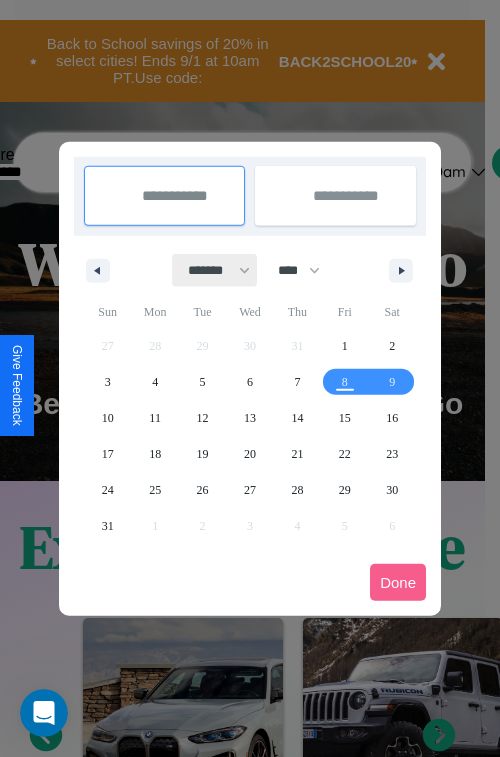 click on "******* ******** ***** ***** *** **** **** ****** ********* ******* ******** ********" at bounding box center [215, 270] 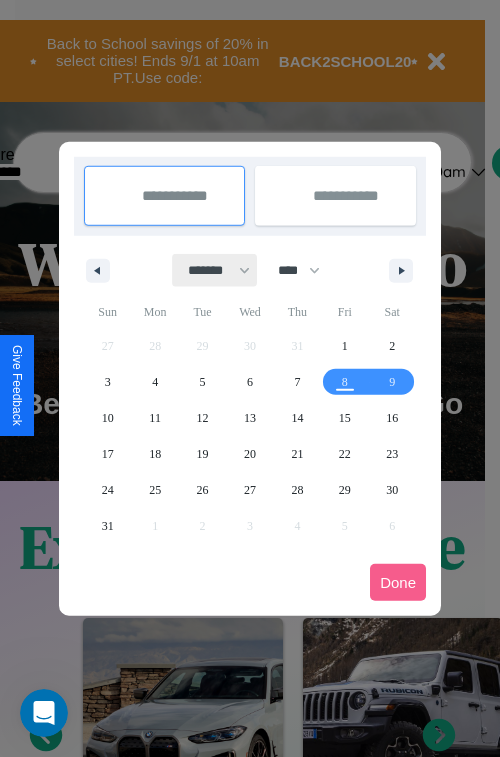 select on "*" 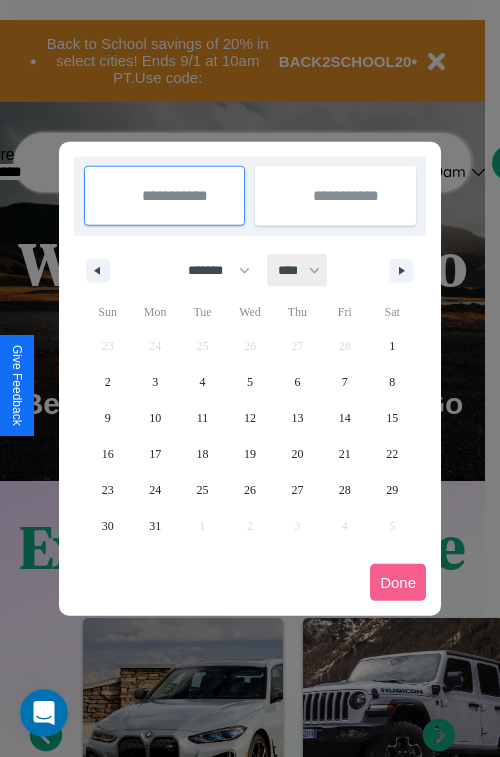 click on "**** **** **** **** **** **** **** **** **** **** **** **** **** **** **** **** **** **** **** **** **** **** **** **** **** **** **** **** **** **** **** **** **** **** **** **** **** **** **** **** **** **** **** **** **** **** **** **** **** **** **** **** **** **** **** **** **** **** **** **** **** **** **** **** **** **** **** **** **** **** **** **** **** **** **** **** **** **** **** **** **** **** **** **** **** **** **** **** **** **** **** **** **** **** **** **** **** **** **** **** **** **** **** **** **** **** **** **** **** **** **** **** **** **** **** **** **** **** **** **** ****" at bounding box center [298, 270] 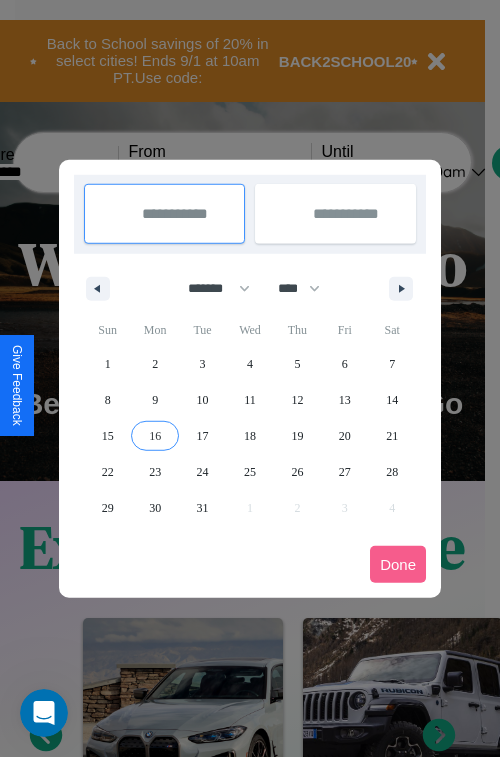 click on "16" at bounding box center (155, 436) 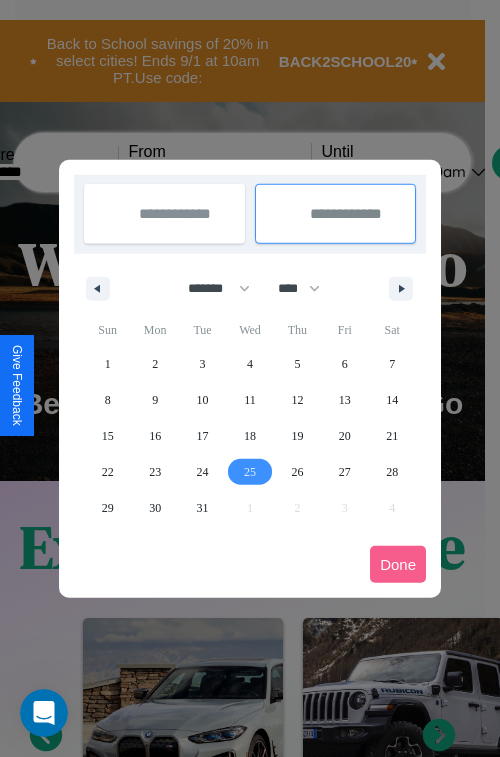 click on "25" at bounding box center [250, 472] 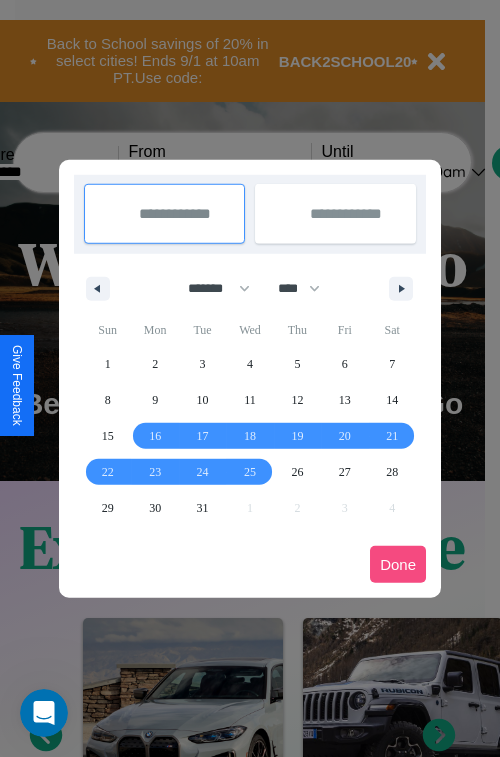 click on "Done" at bounding box center (398, 564) 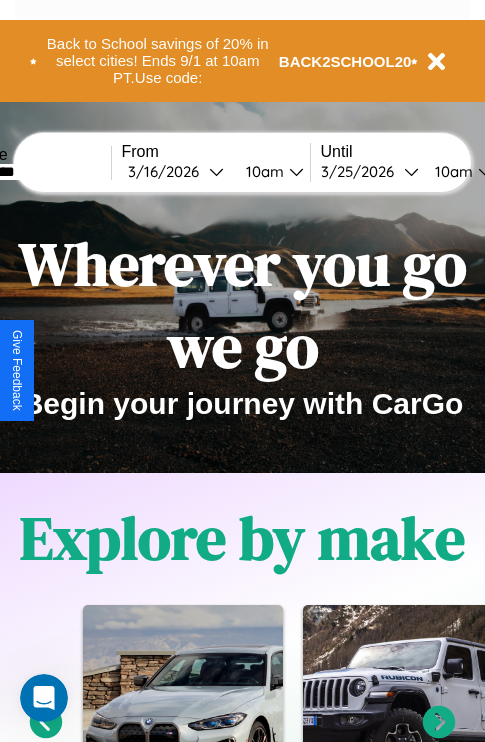 scroll, scrollTop: 0, scrollLeft: 75, axis: horizontal 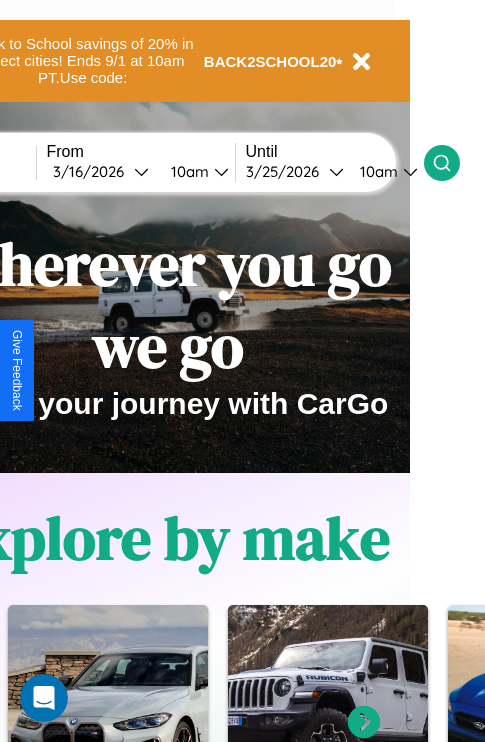 click 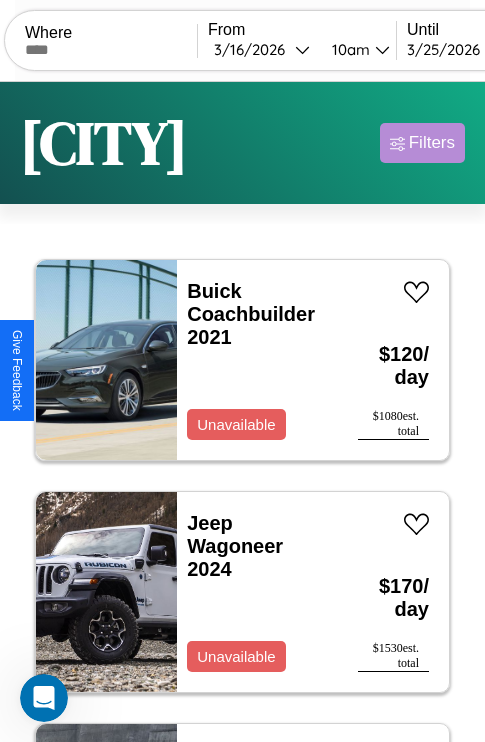 click on "Filters" at bounding box center (432, 143) 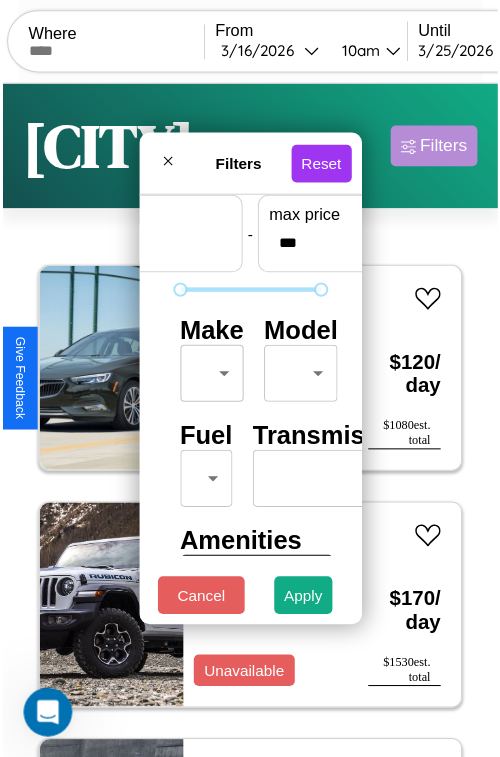 scroll, scrollTop: 59, scrollLeft: 0, axis: vertical 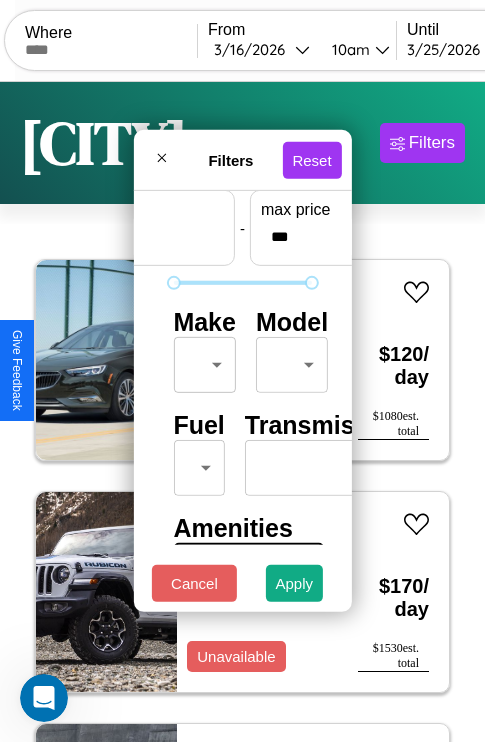 click on "CarGo Where From [DATE] [TIME] Until [DATE] [TIME] Become a Host Login Sign Up [CITY] Filters 145  cars in this area These cars can be picked up in this city. Buick   Coachbuilder   2021 Unavailable $ 120  / day $ 1080  est. total Jeep   Wagoneer   2024 Unavailable $ 170  / day $ 1530  est. total Mazda   MX-3   2022 Available $ 110  / day $ 990  est. total Lexus   LFA   2014 Available $ 190  / day $ 1710  est. total Ferrari   12Cilindri   2020 Available $ 160  / day $ 1440  est. total Bentley   Azure   2018 Available $ 60  / day $ 540  est. total Hyundai   XG300   2014 Unavailable $ 90  / day $ 810  est. total Lamborghini   Aventador   2014 Available $ 200  / day $ 1800  est. total Mazda   Tribute   2016 Available $ 60  / day $ 540  est. total Jaguar   X-Type   2020 Available $ 170  / day $ 1530  est. total Ferrari   F164BCB   2016 Available $ 190  / day $ 1710  est. total Buick   Century   2022 Unavailable $ 80  / day $ 720  est. total Chrysler   Neon   2021 Available $ 130  / day $ 1170" at bounding box center [242, 412] 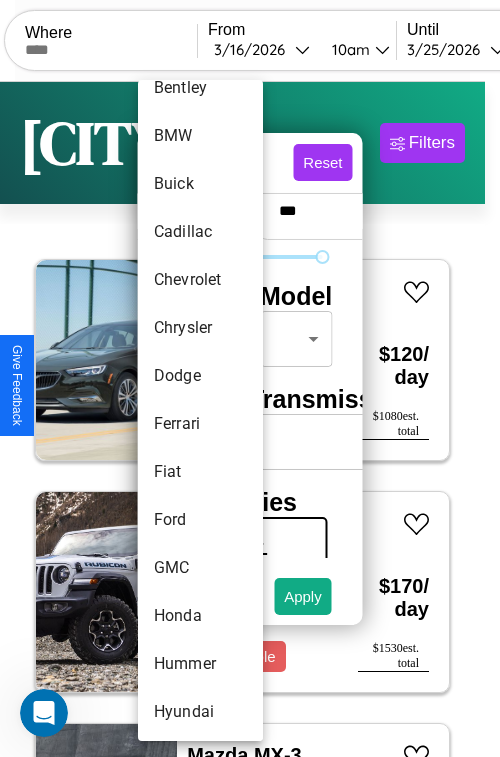 scroll, scrollTop: 278, scrollLeft: 0, axis: vertical 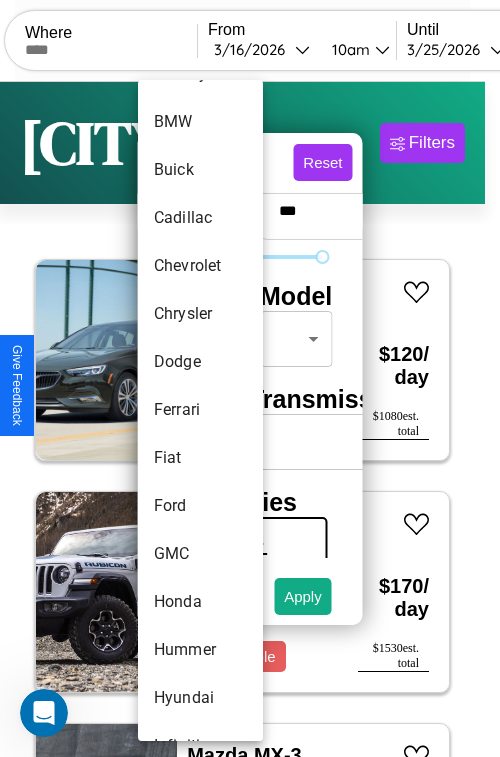 click on "Ferrari" at bounding box center [200, 410] 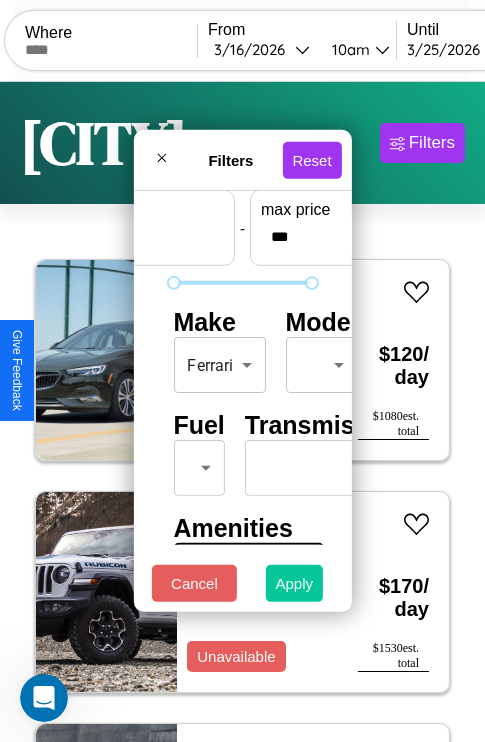 click on "Apply" at bounding box center [295, 583] 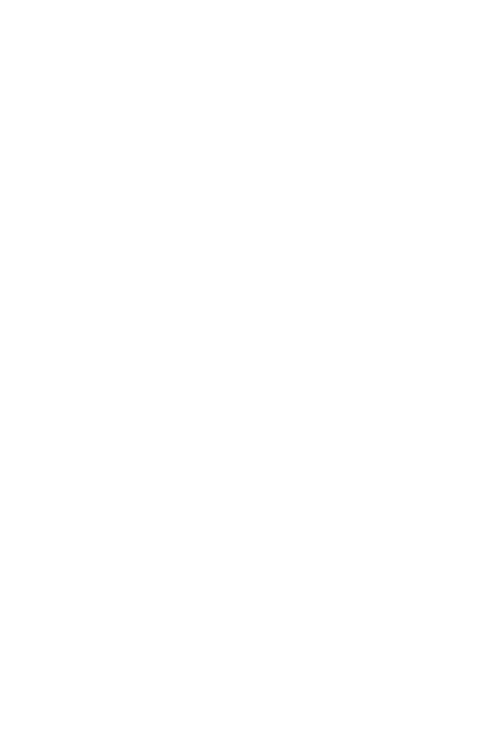 scroll, scrollTop: 0, scrollLeft: 0, axis: both 